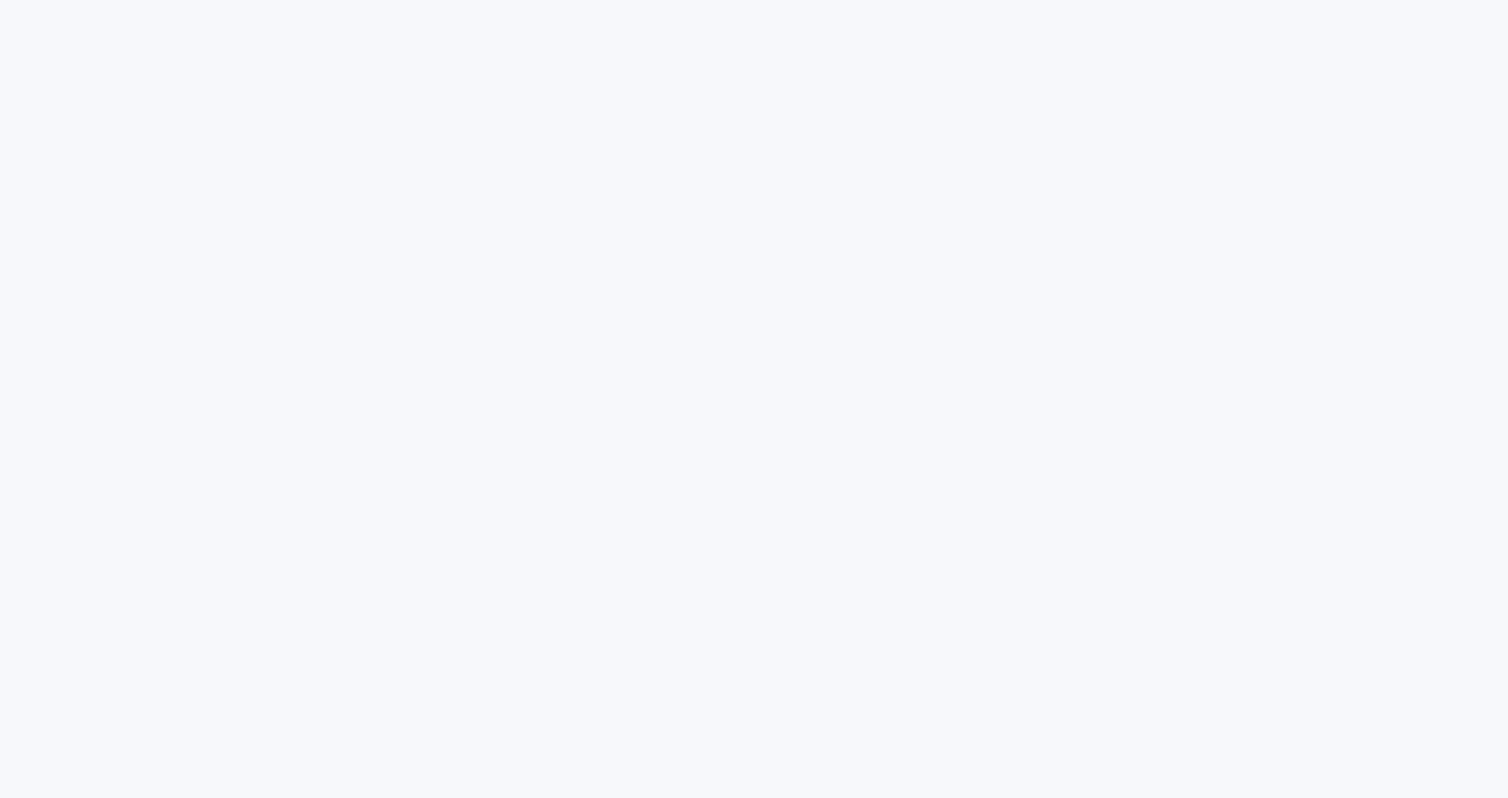 scroll, scrollTop: 0, scrollLeft: 0, axis: both 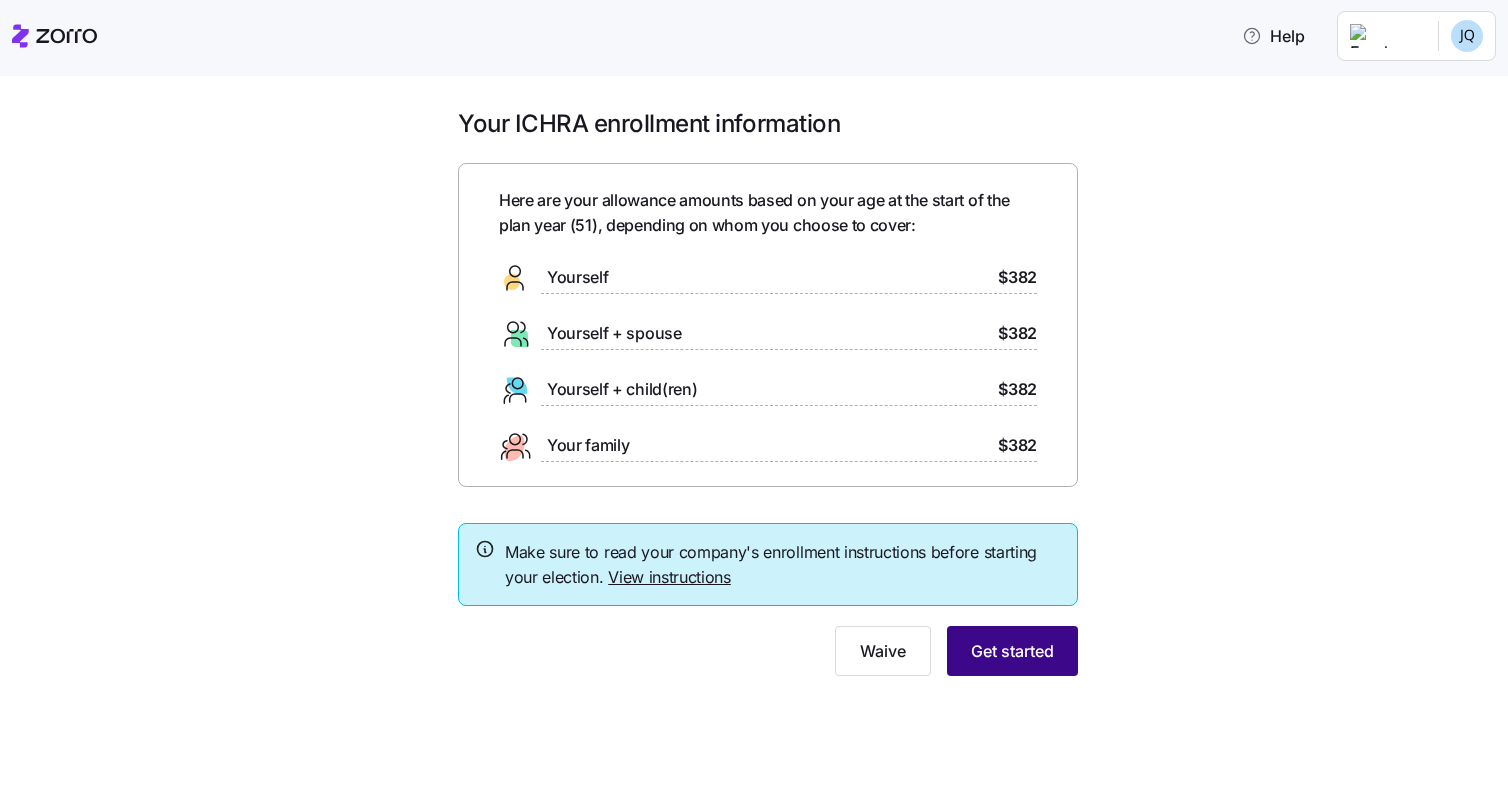 click on "Get started" at bounding box center (1012, 651) 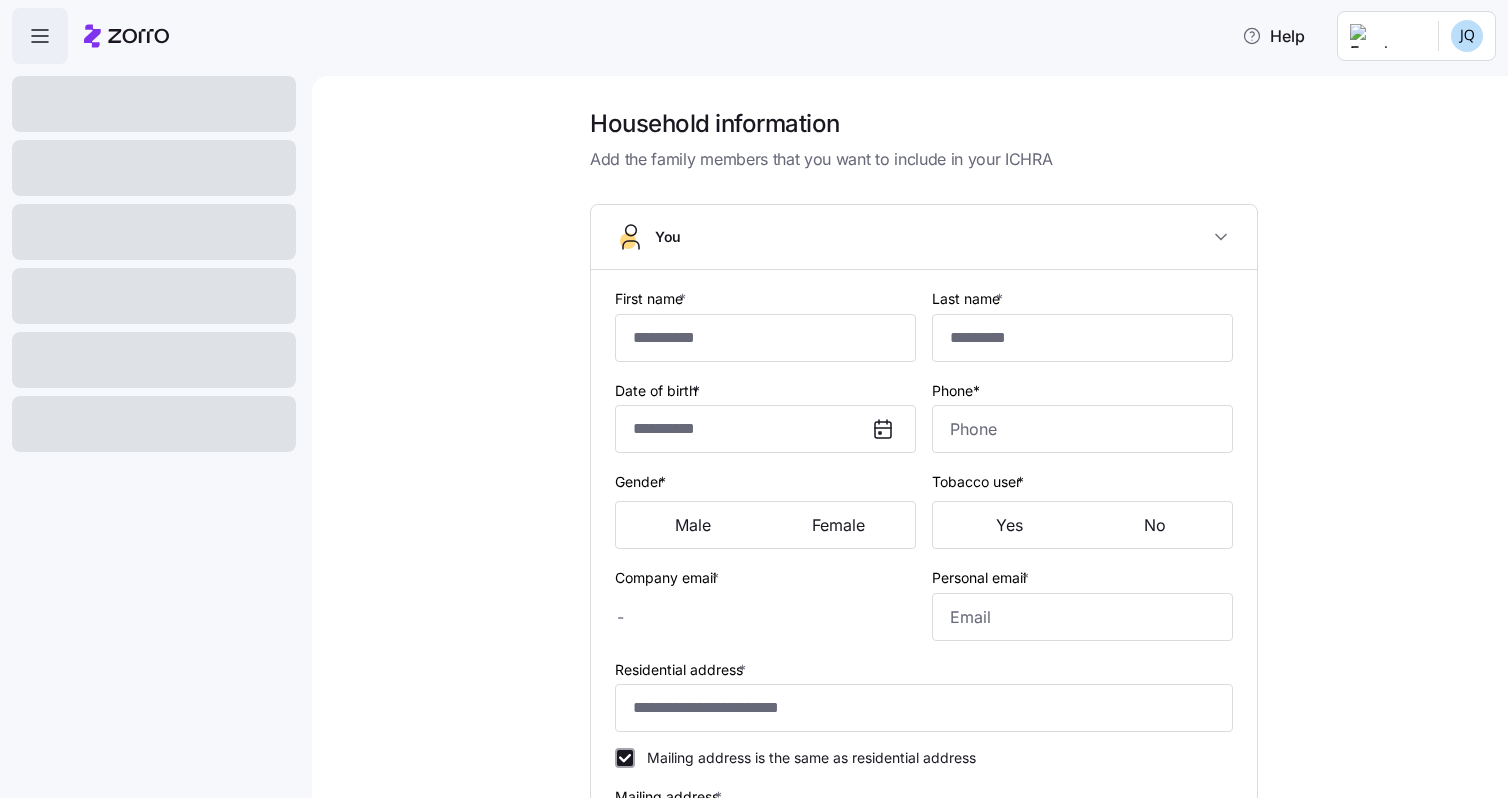type on "*****" 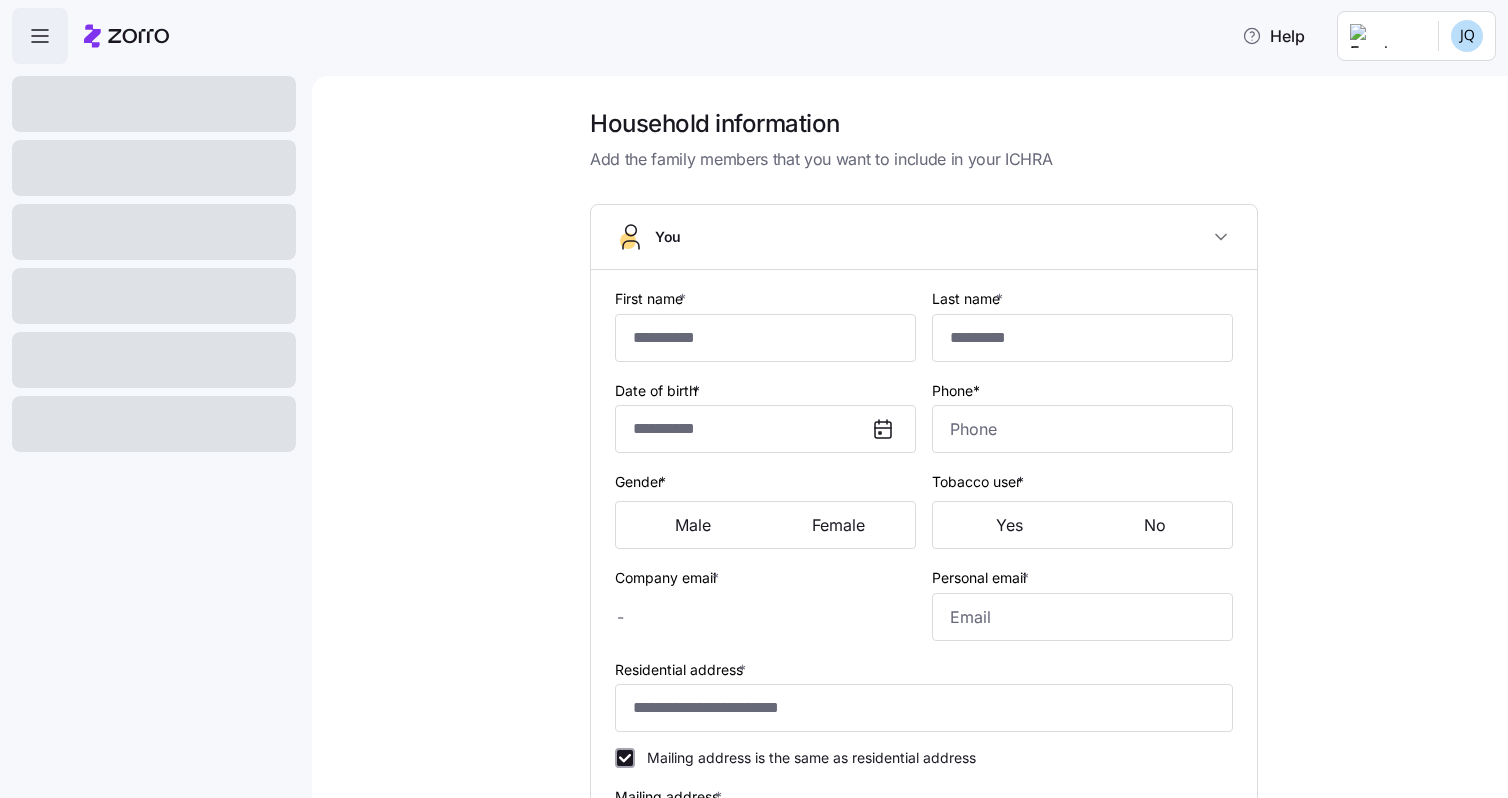 type on "********" 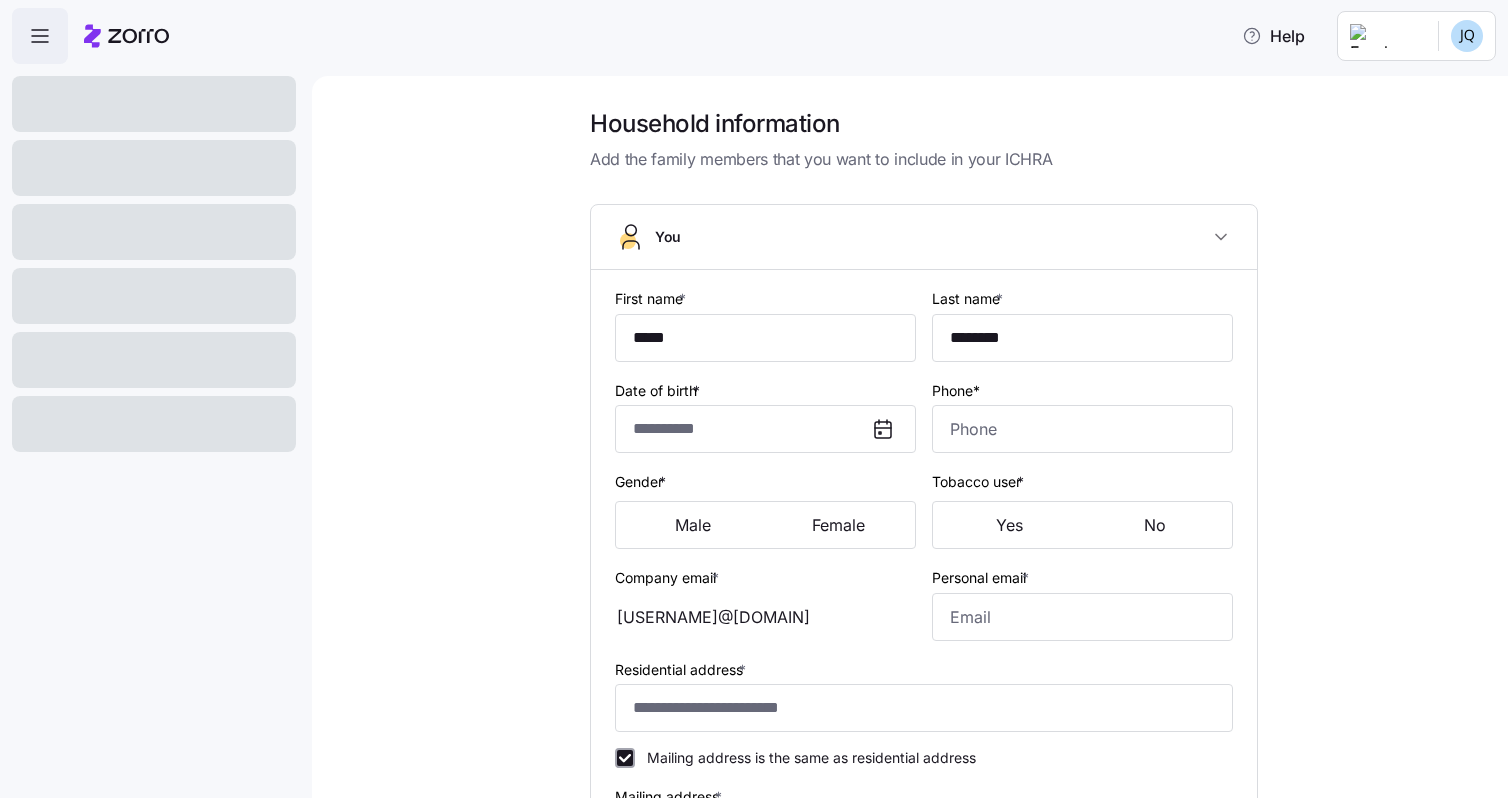 type on "[USERNAME]@[DOMAIN]" 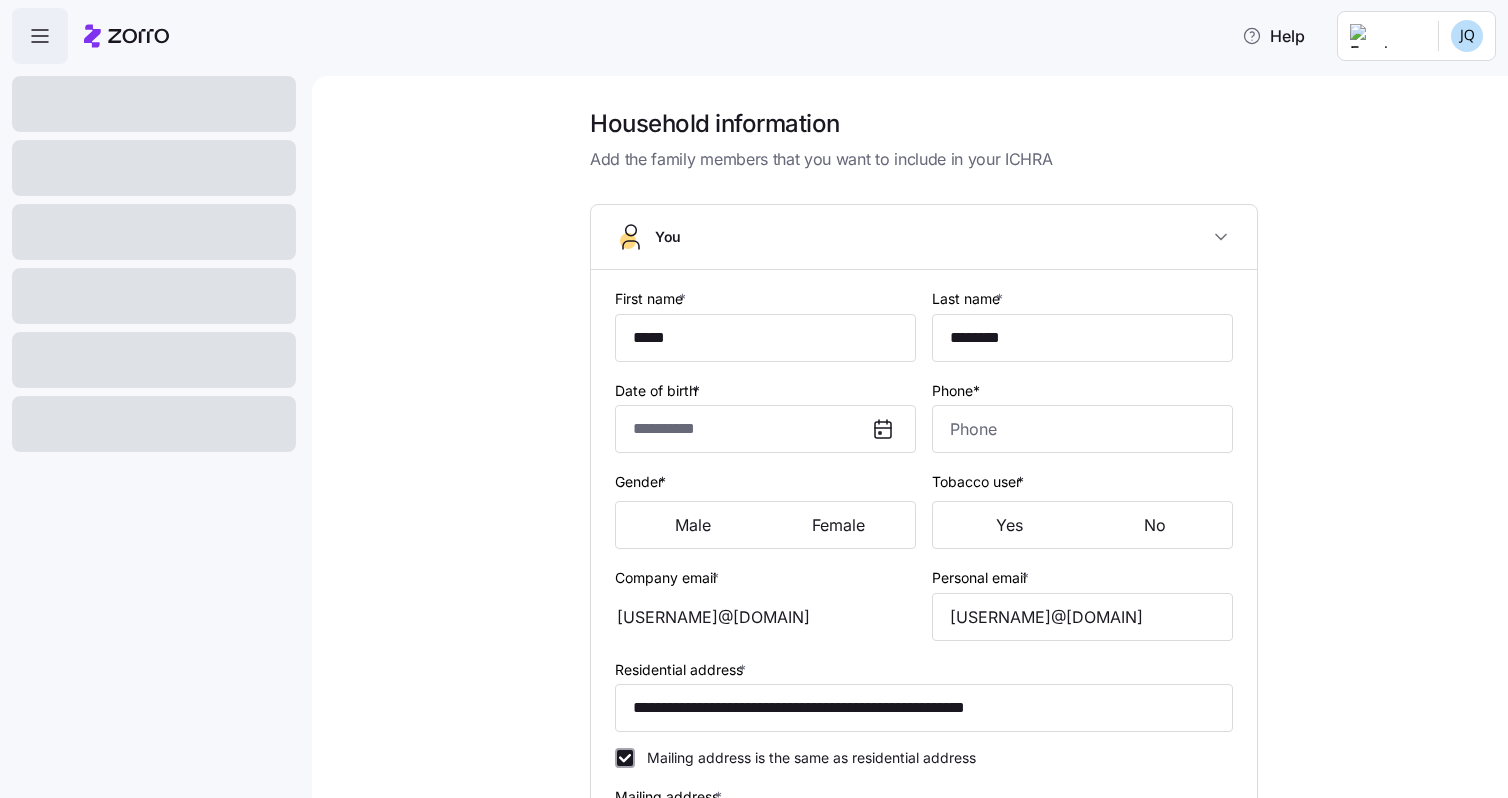 type on "**********" 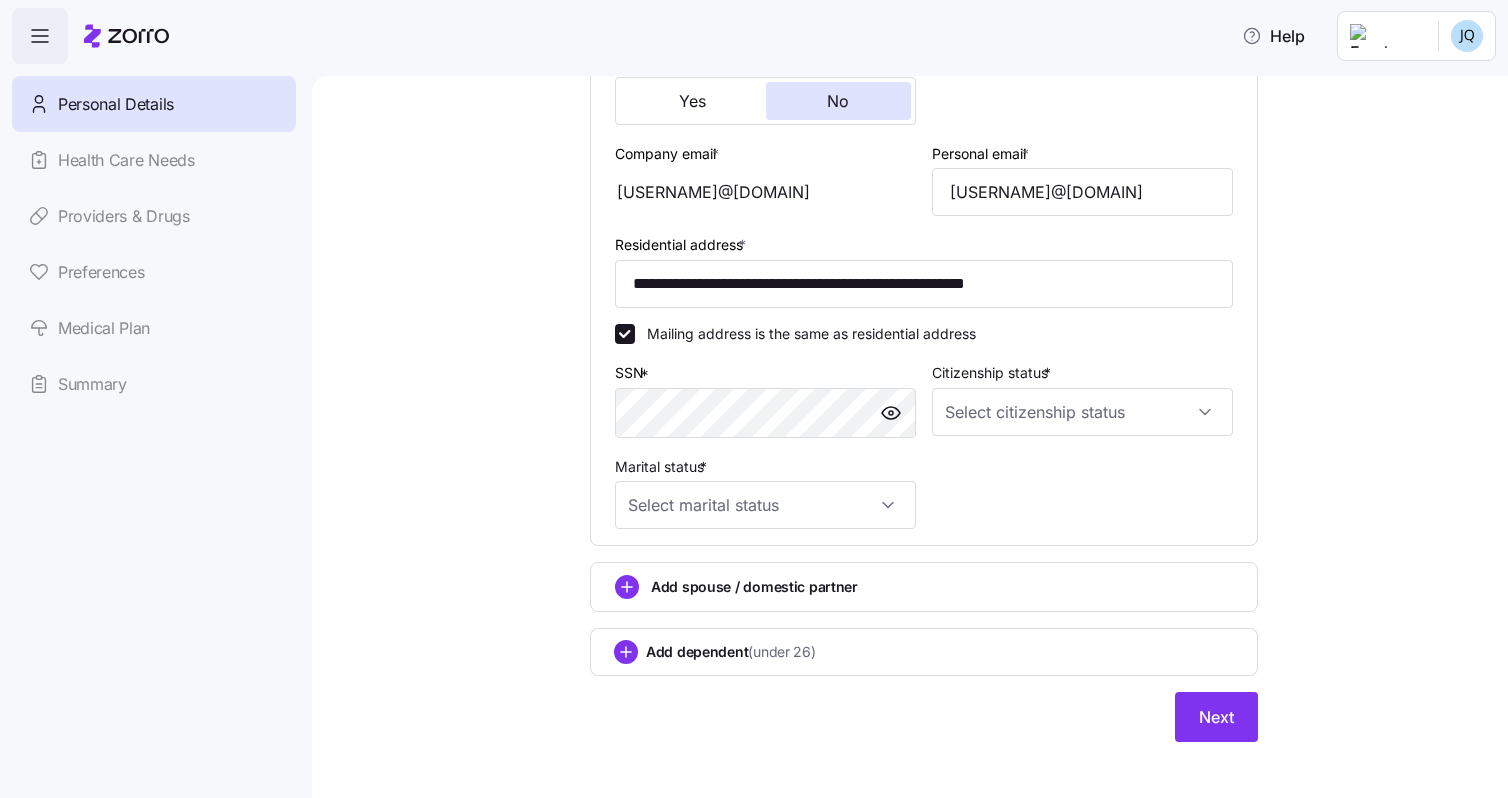scroll, scrollTop: 532, scrollLeft: 0, axis: vertical 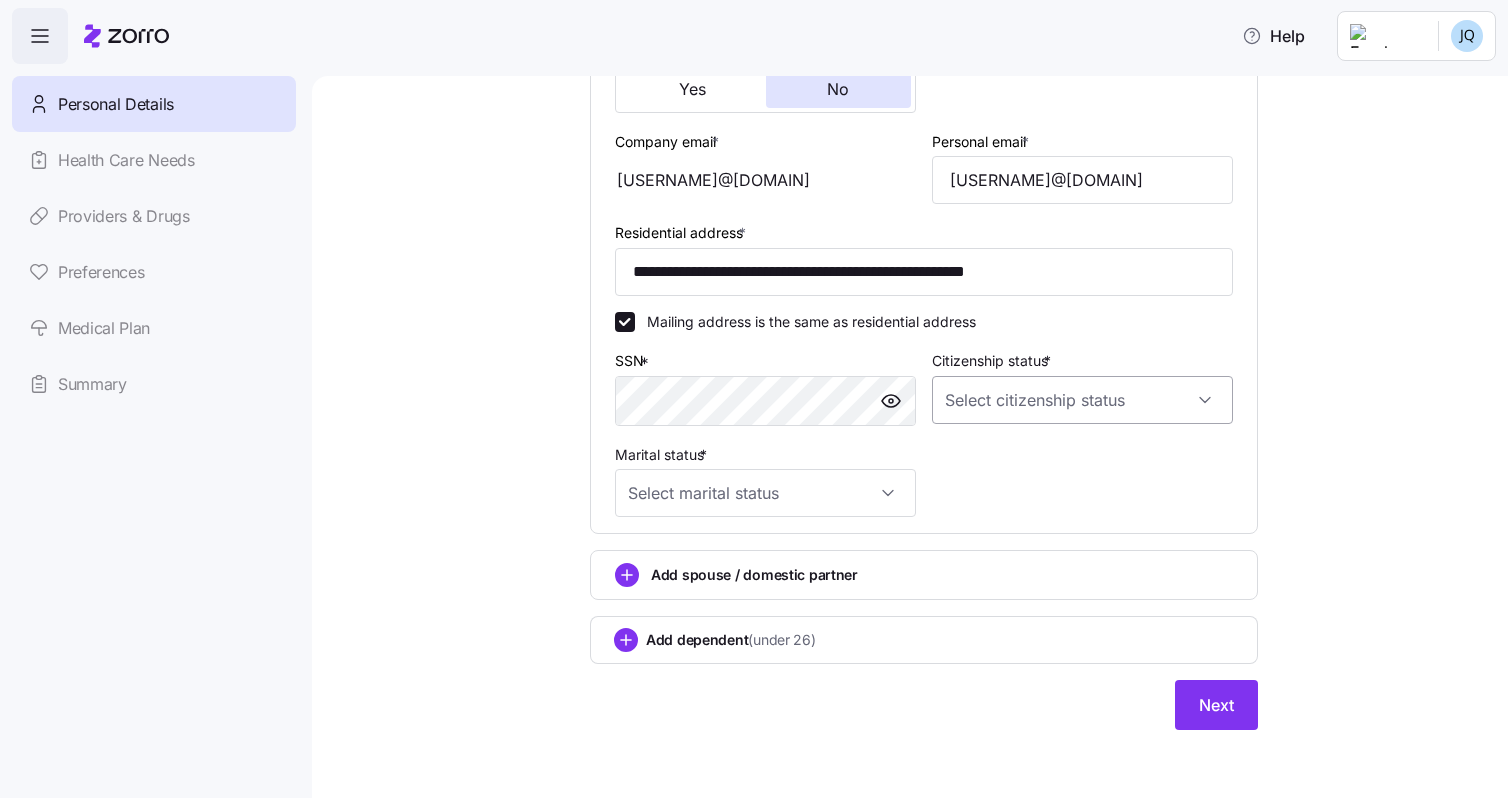 click on "Citizenship status  *" at bounding box center (1082, 400) 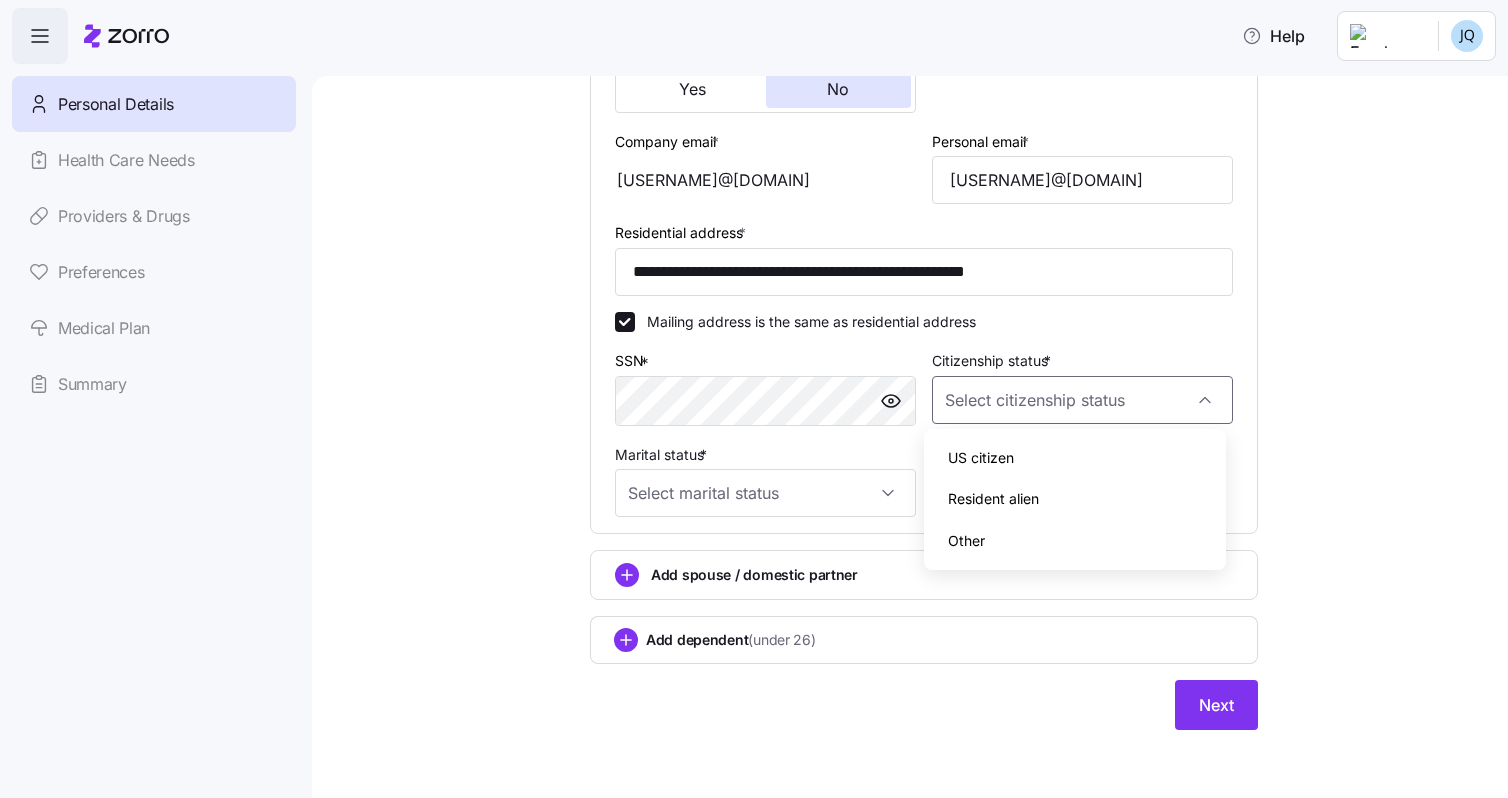 click on "US citizen" at bounding box center [981, 458] 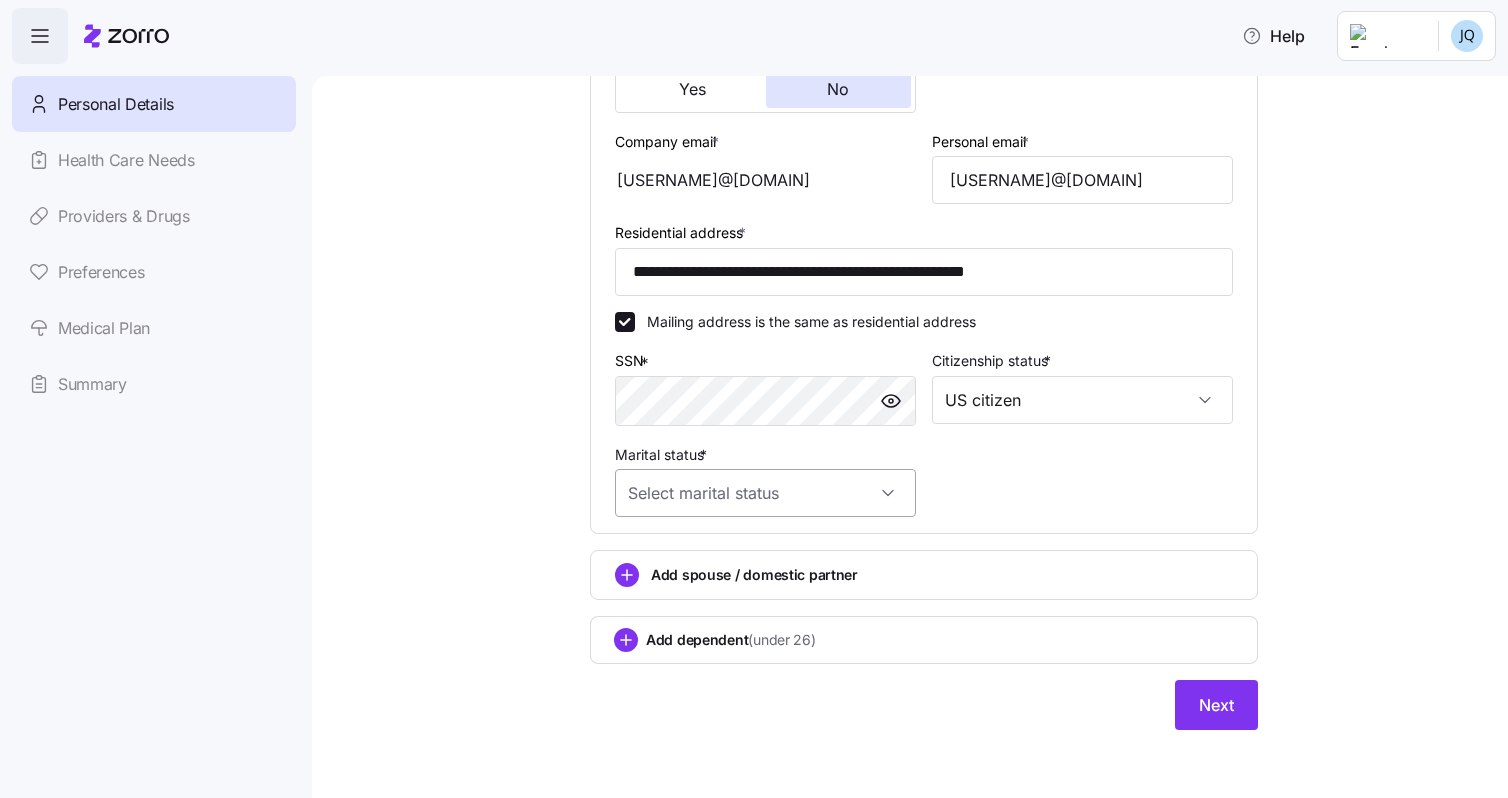 click on "Marital status  *" at bounding box center (765, 493) 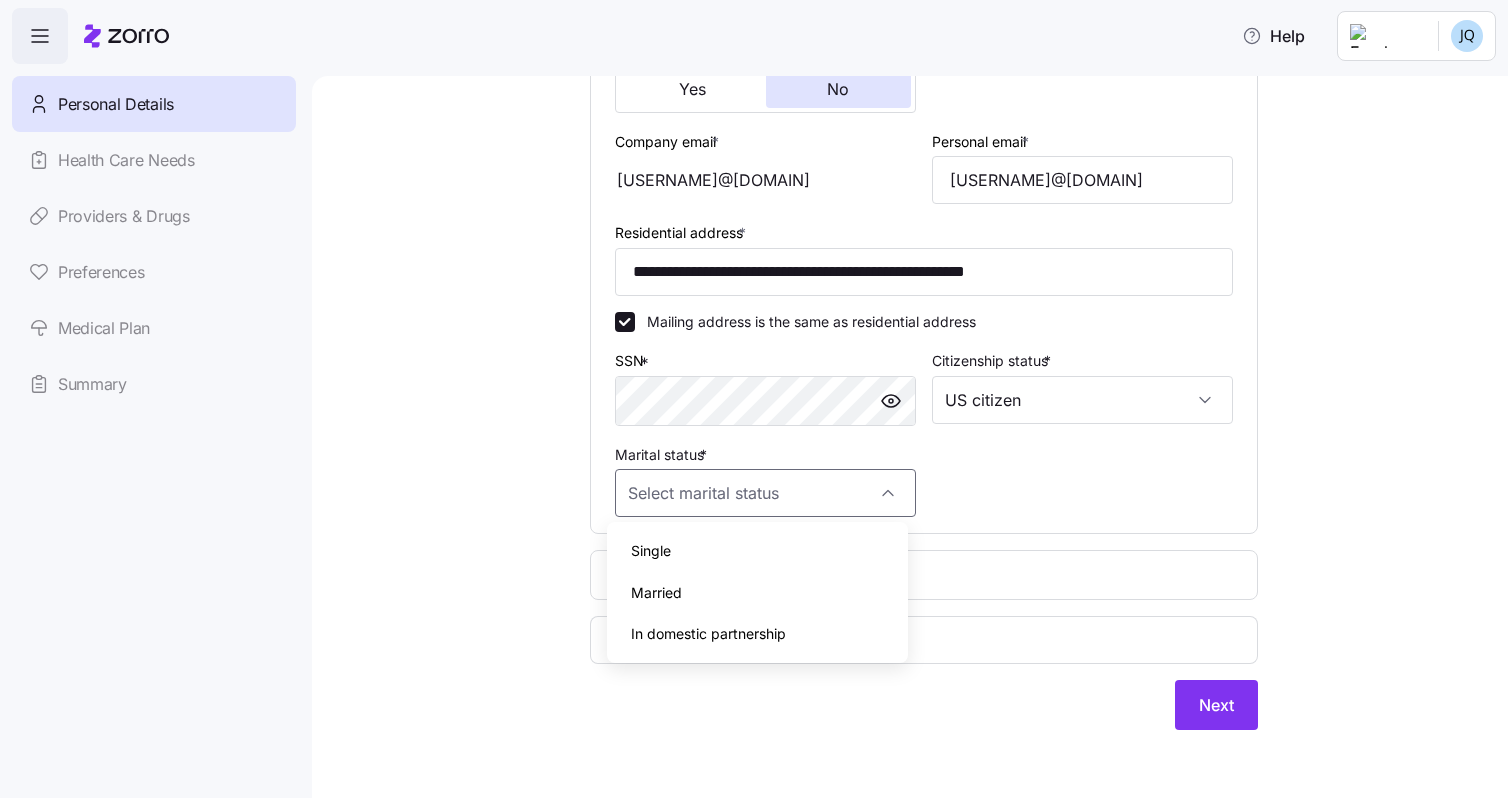 click on "Single" at bounding box center [651, 551] 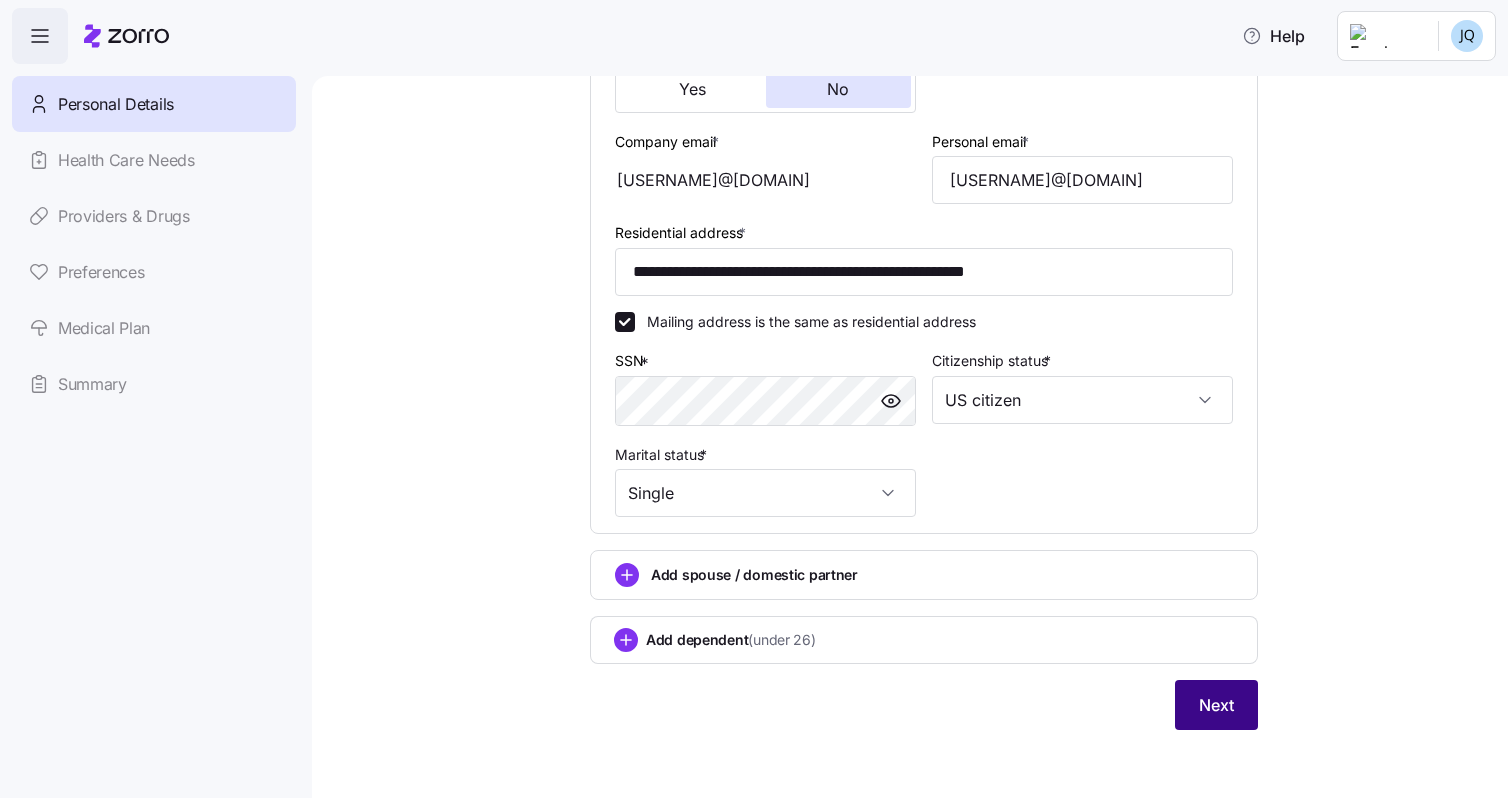 click on "Next" at bounding box center (1216, 705) 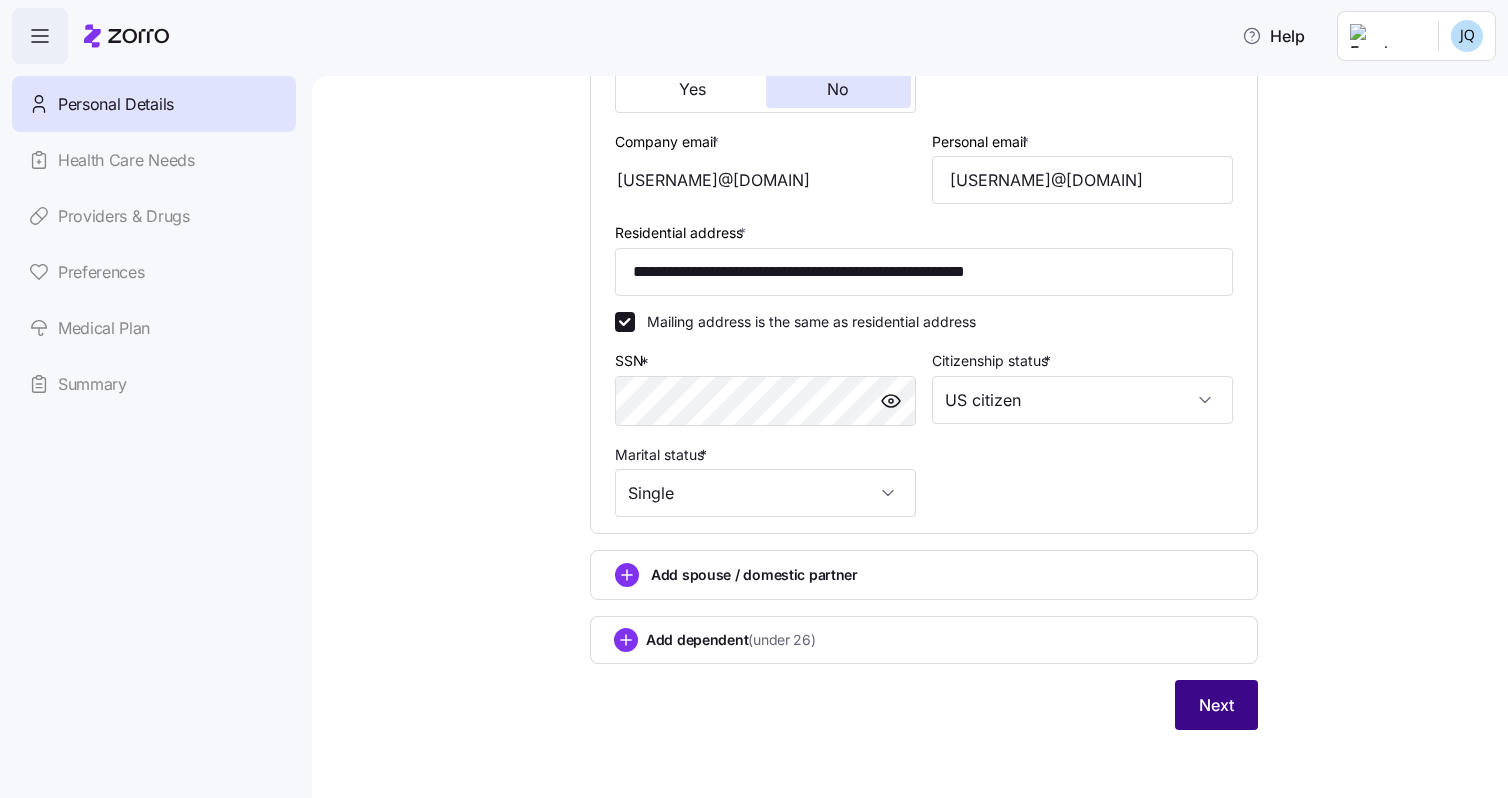 click on "Next" at bounding box center (1216, 705) 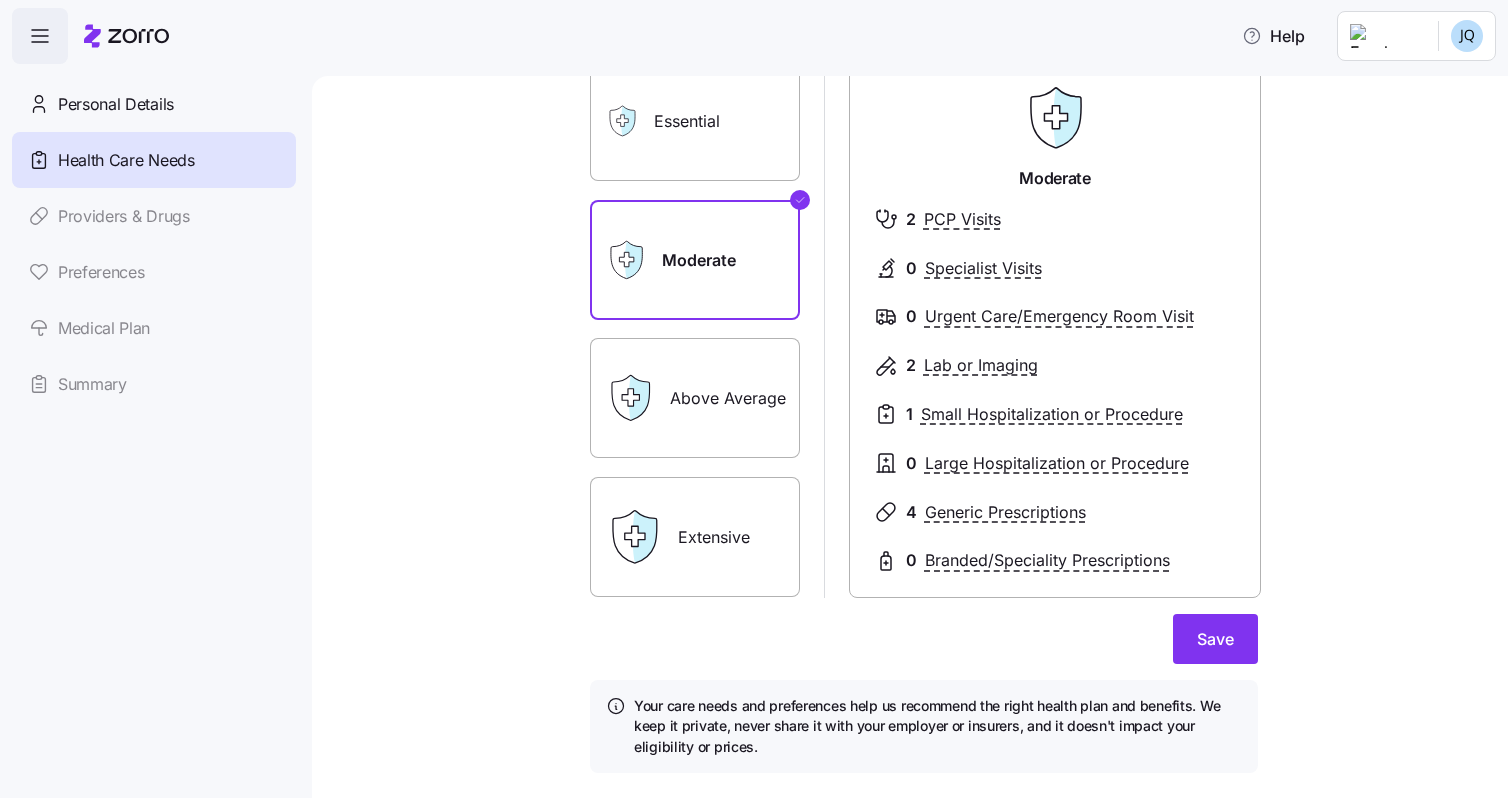 scroll, scrollTop: 161, scrollLeft: 0, axis: vertical 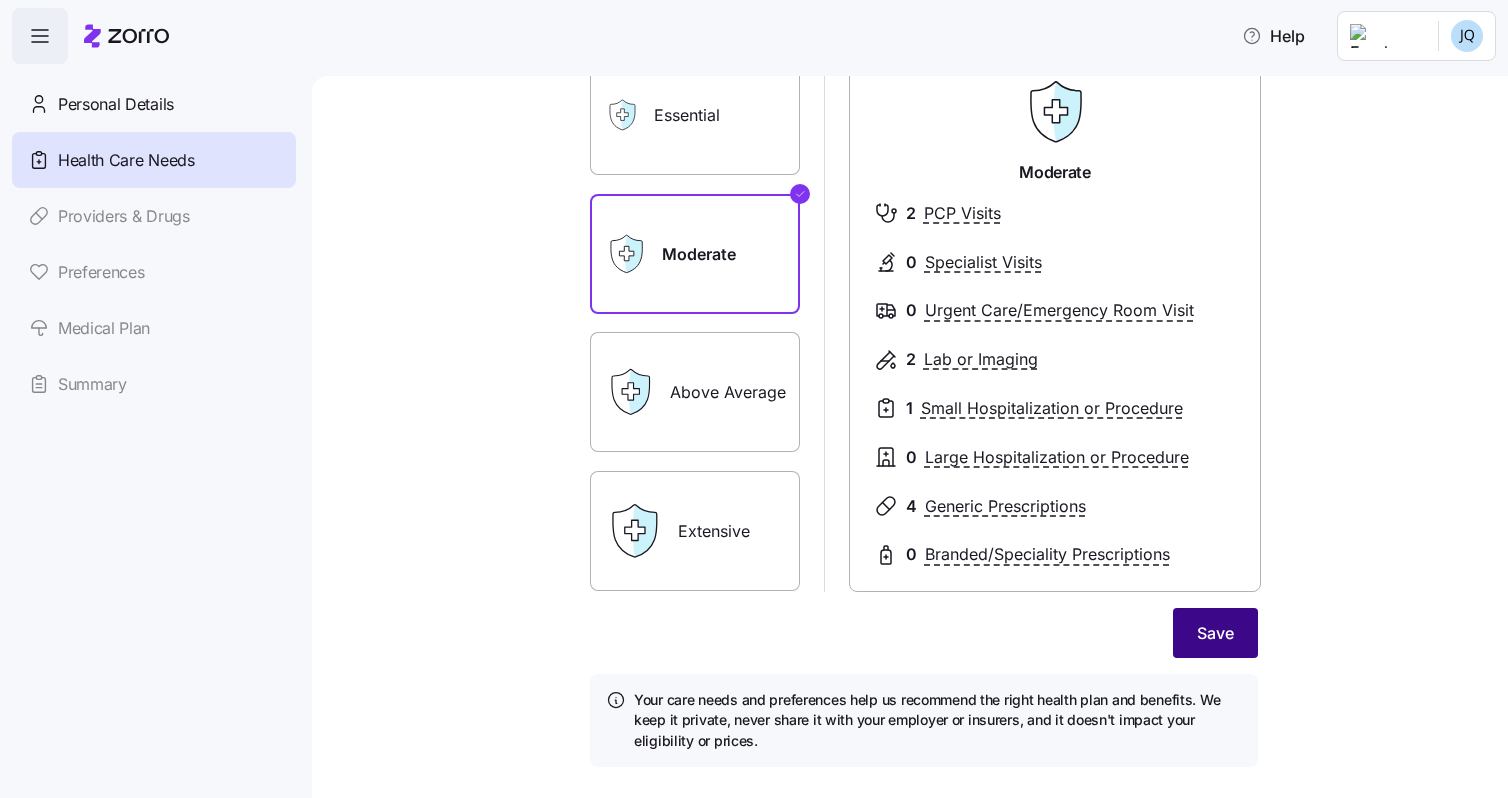 click on "Save" at bounding box center (1215, 633) 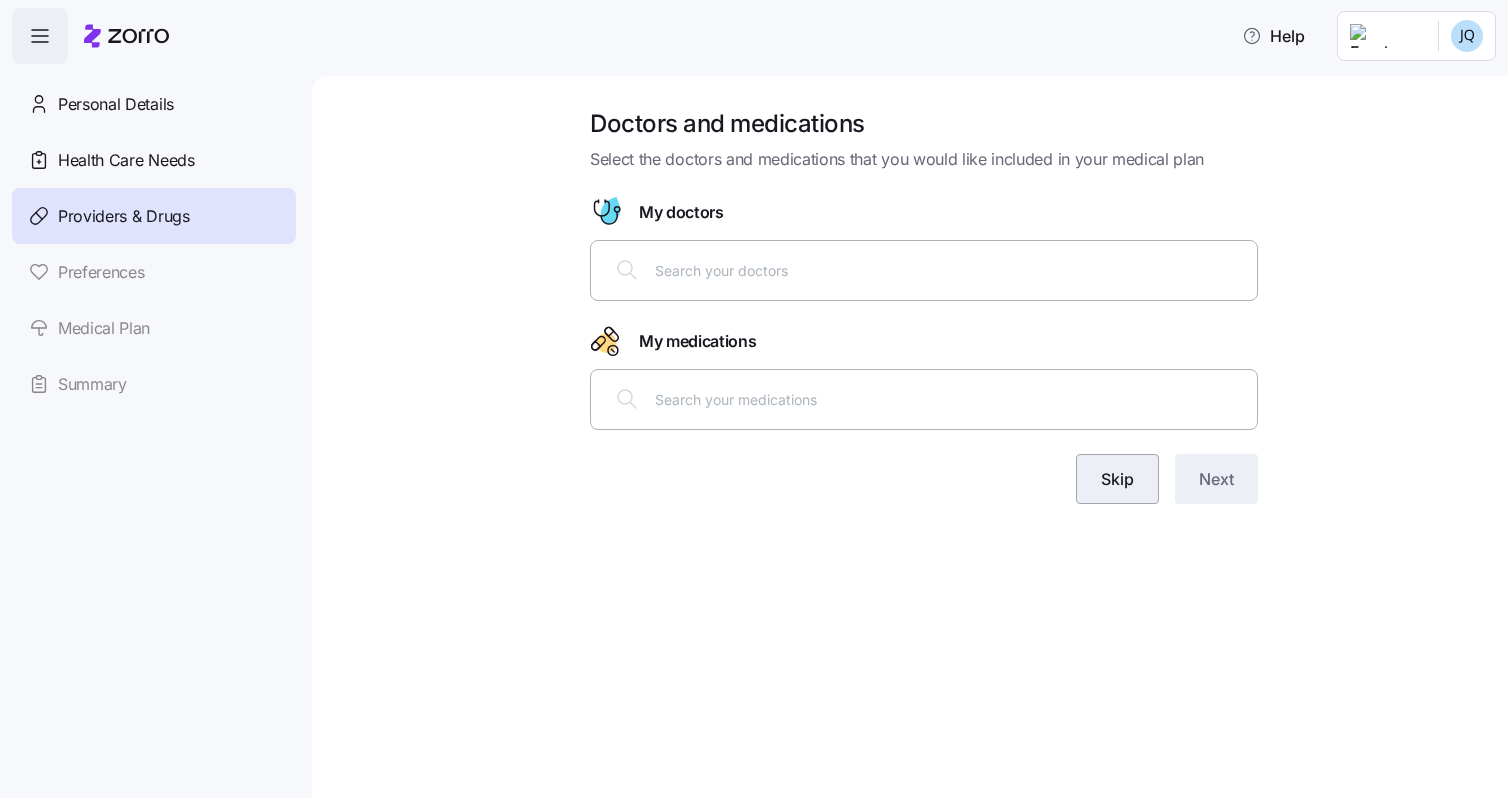 click on "Skip" at bounding box center (1117, 479) 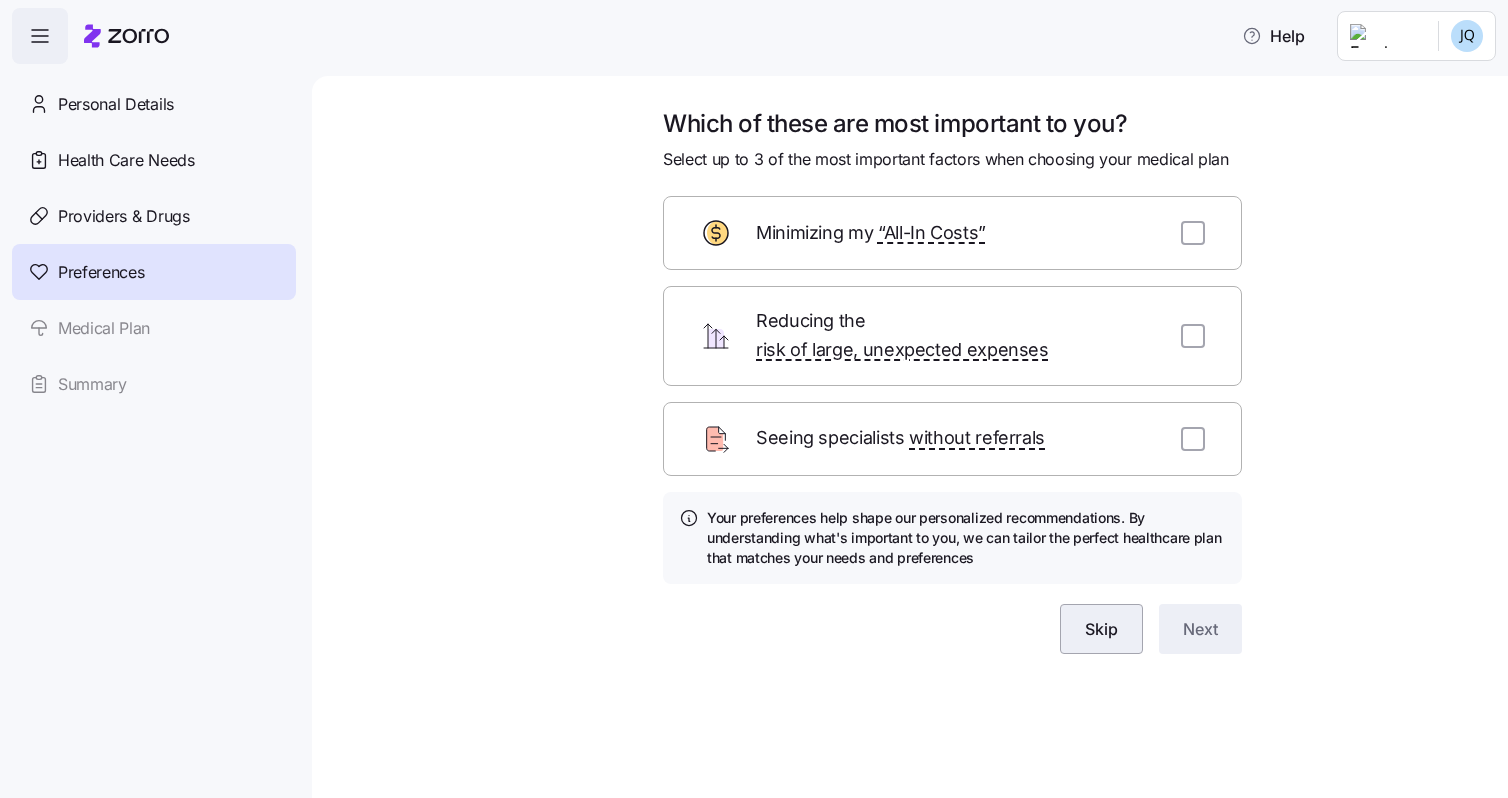 click on "Skip" at bounding box center [1101, 629] 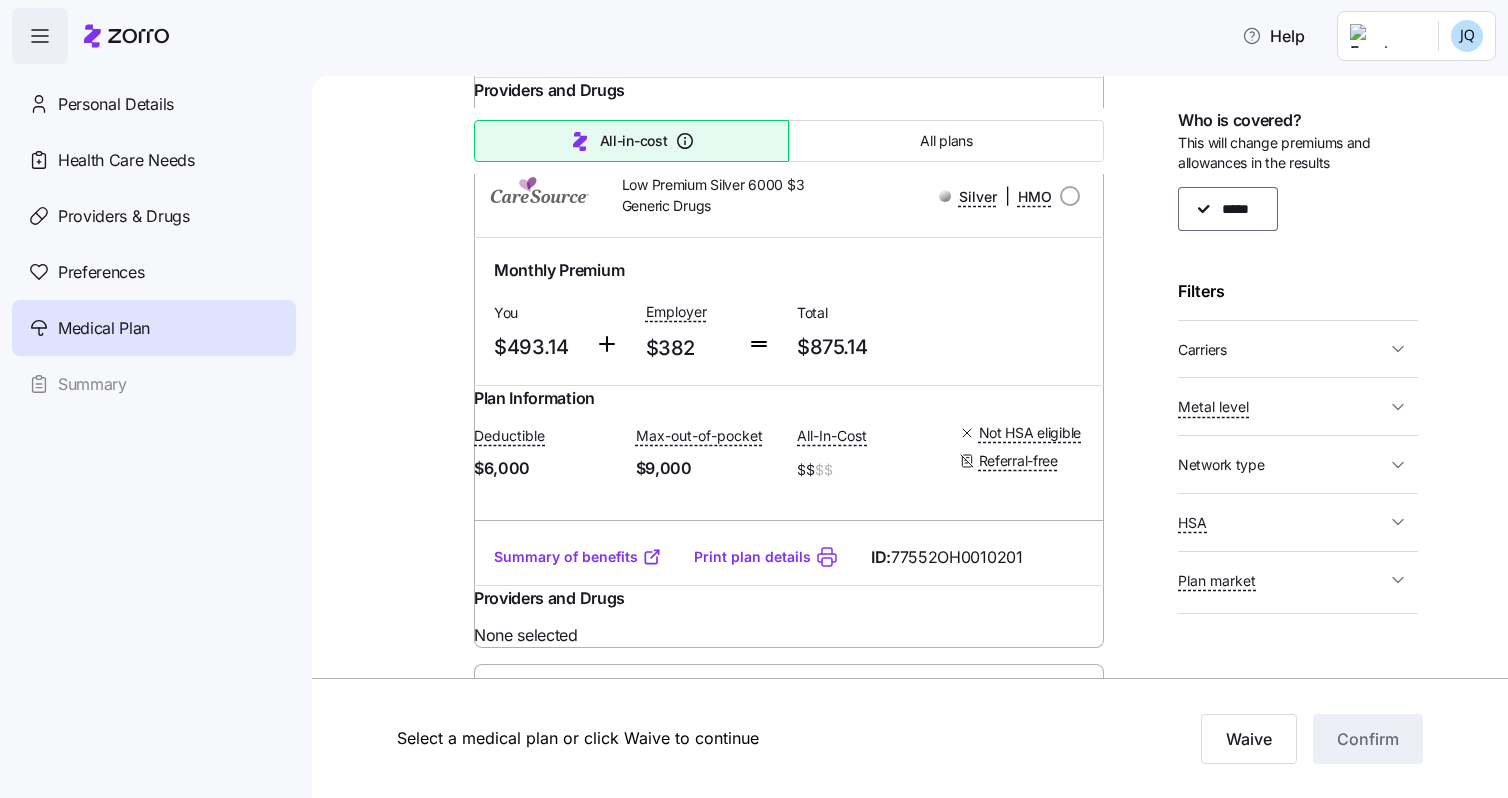 scroll, scrollTop: 60544, scrollLeft: 0, axis: vertical 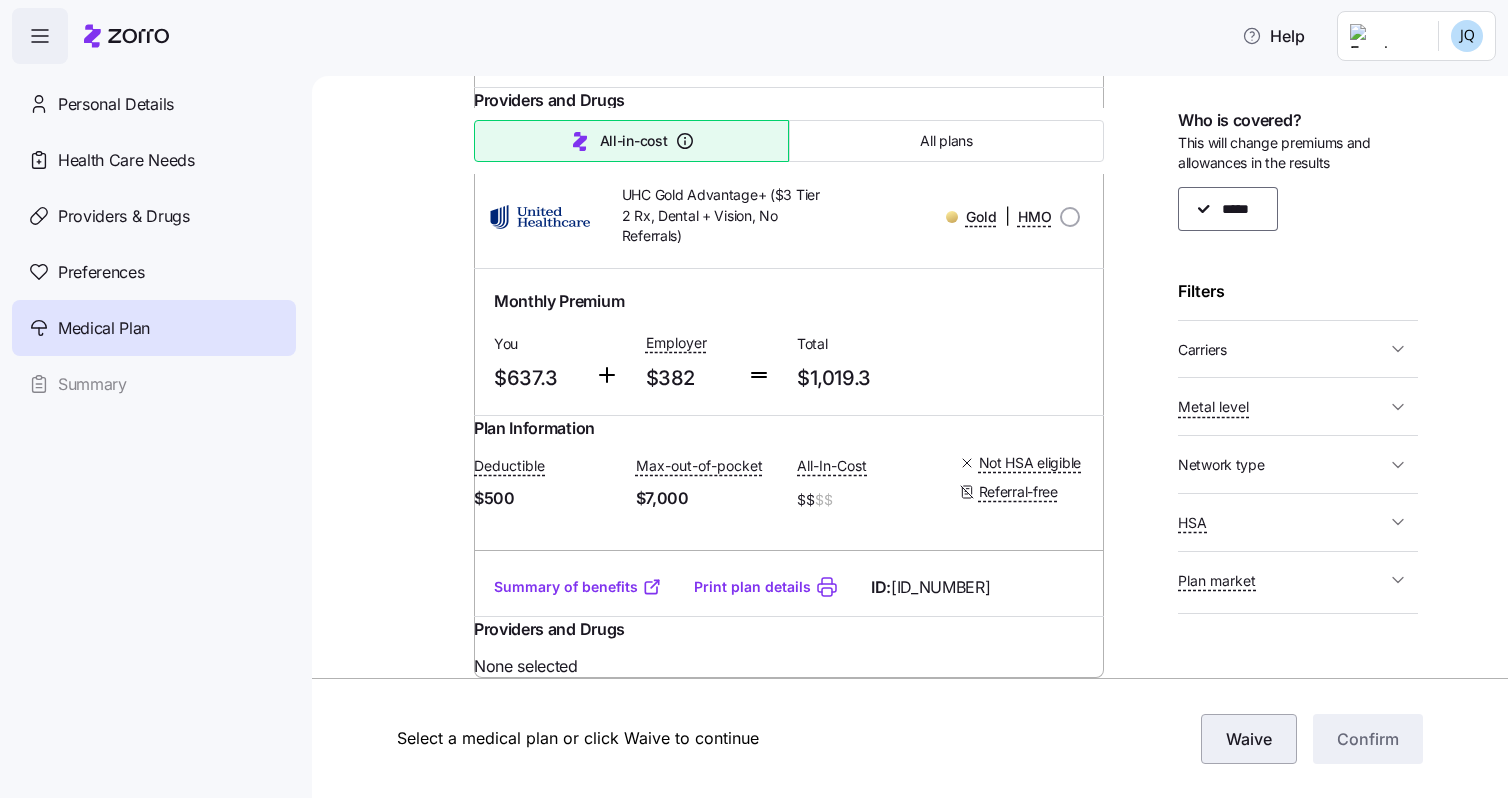 click on "Waive" at bounding box center [1249, 739] 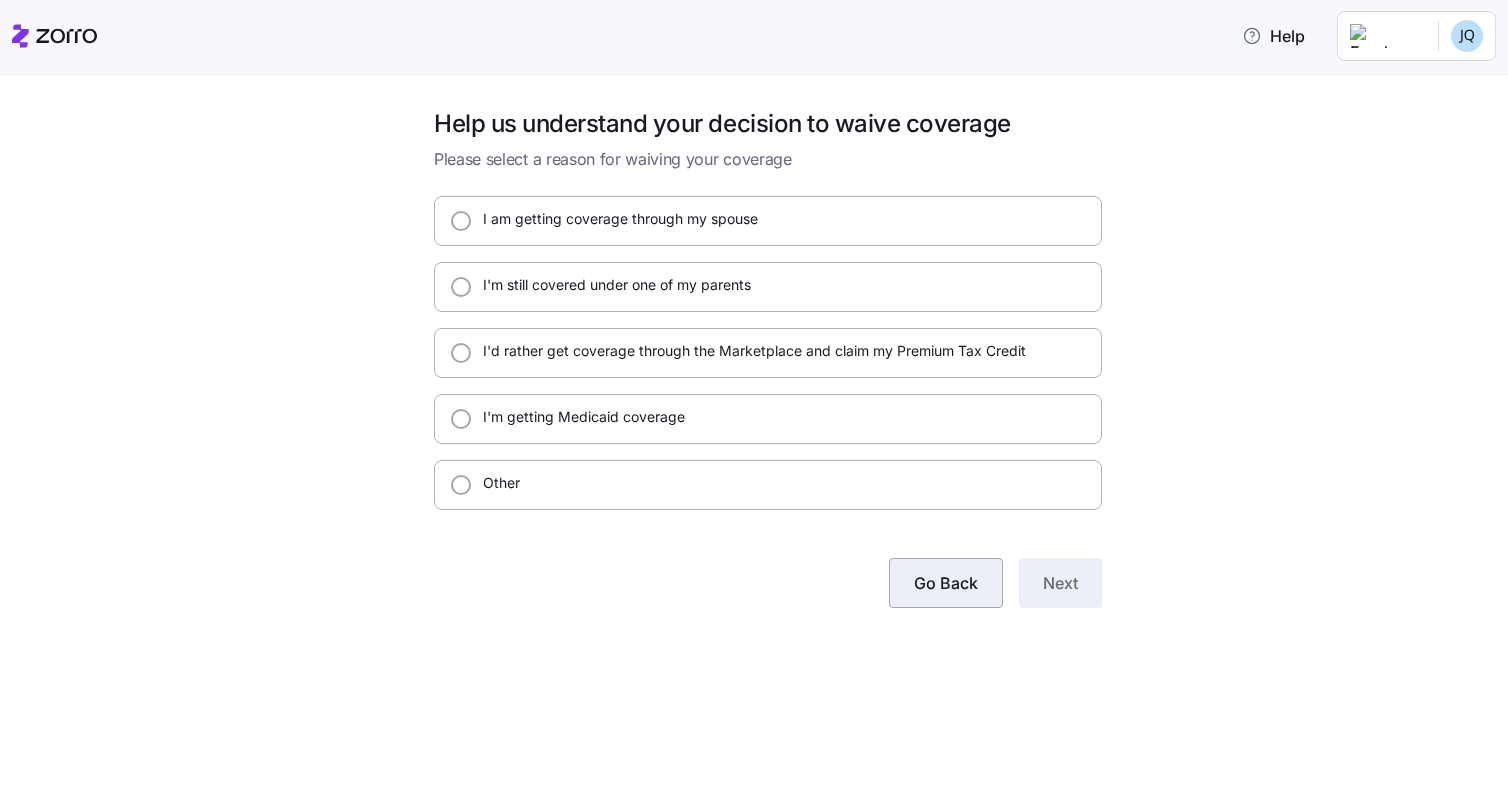 click on "Go Back" at bounding box center (946, 583) 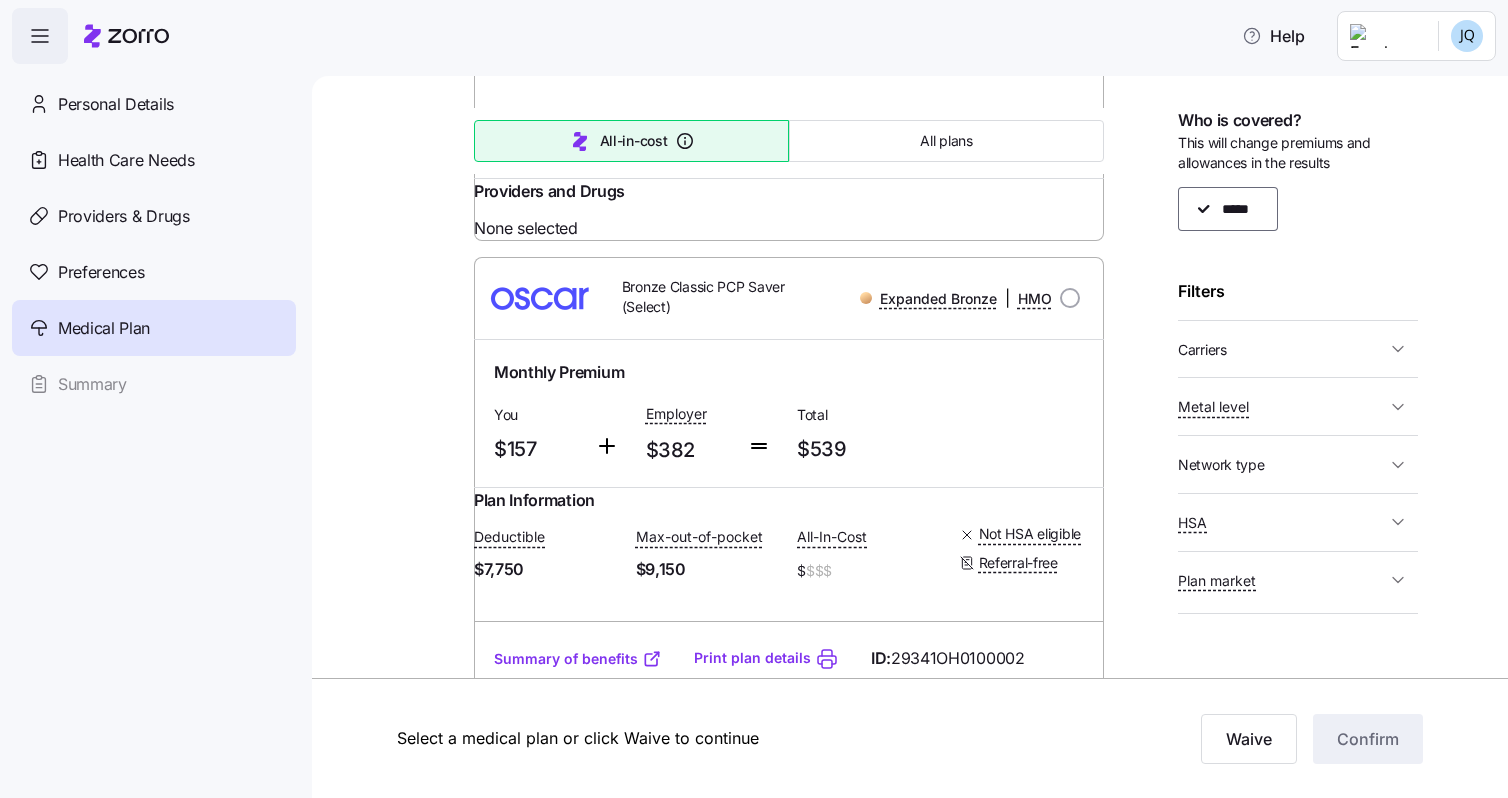 scroll, scrollTop: 628, scrollLeft: 0, axis: vertical 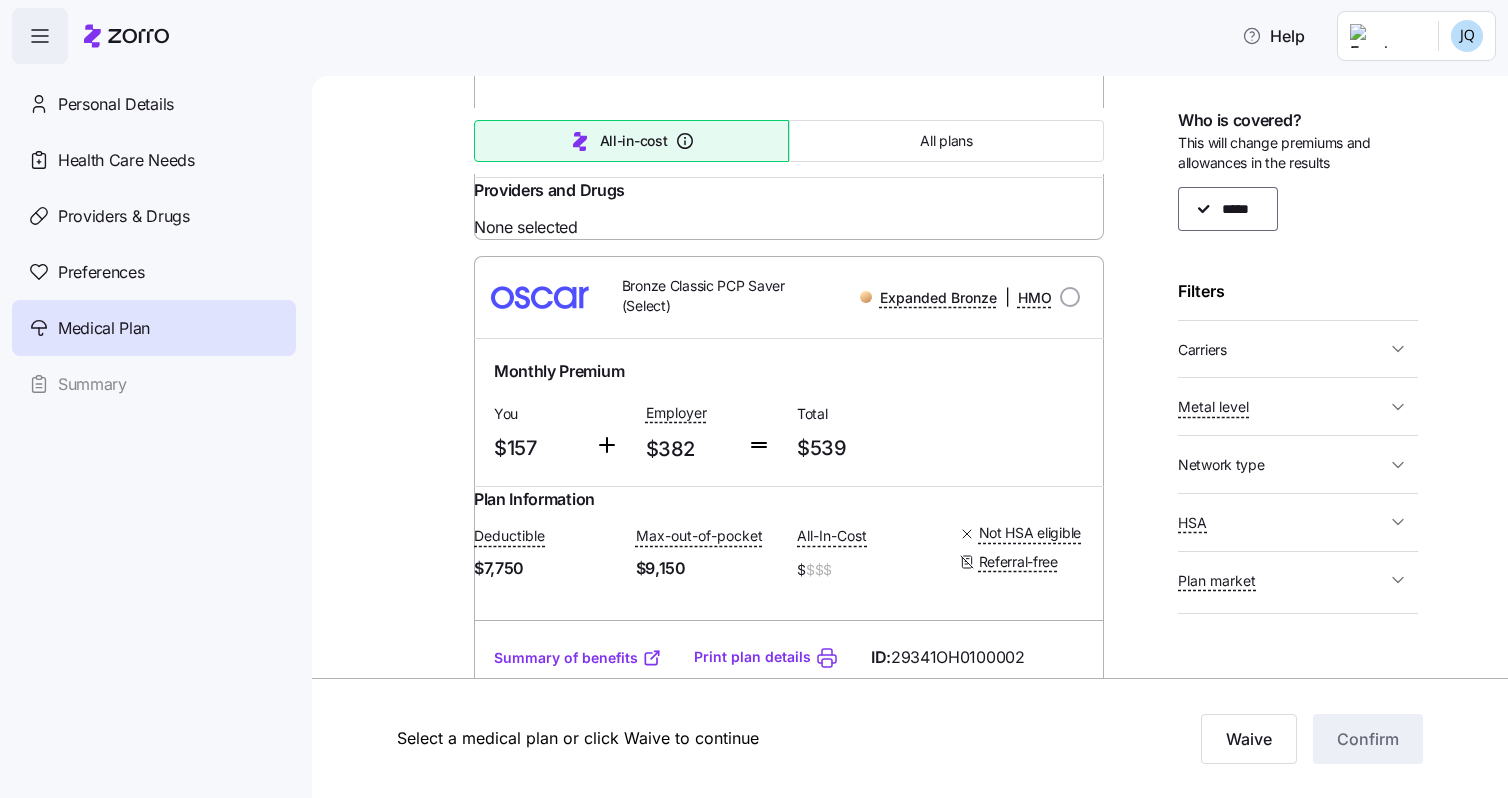 click at bounding box center (429, 896) 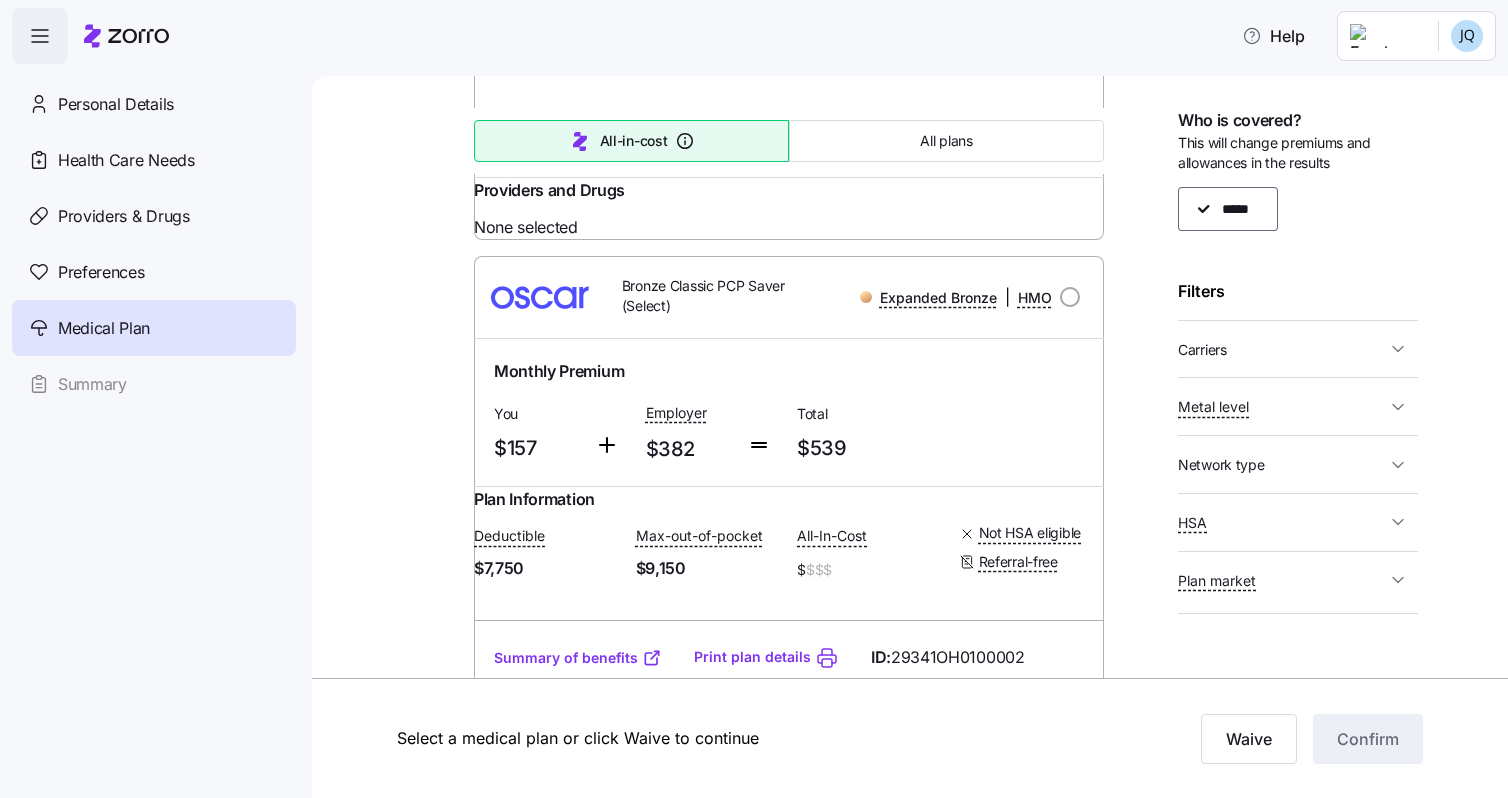 click at bounding box center [429, 896] 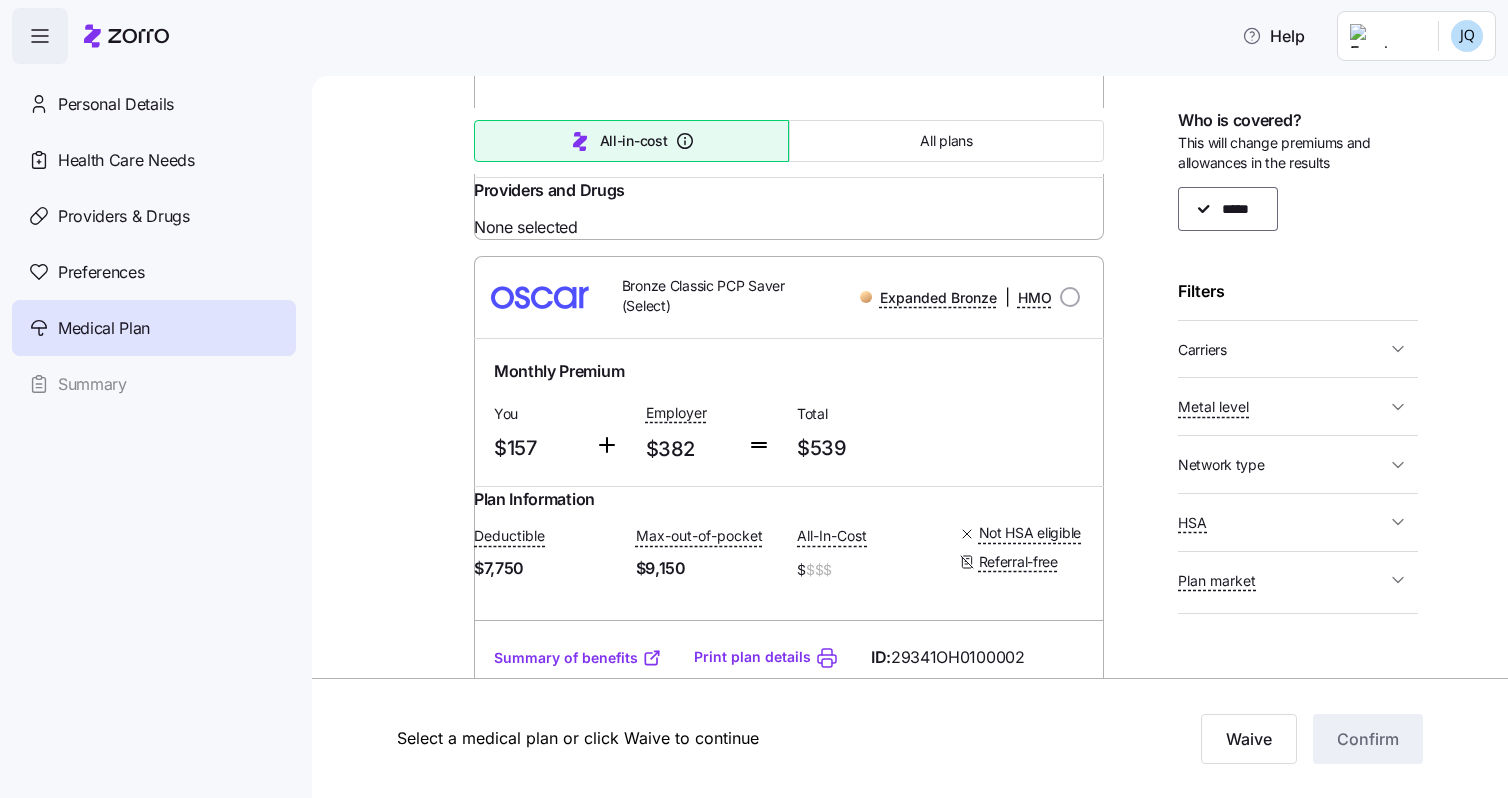 click on "All-in-cost All plans" at bounding box center (789, 141) 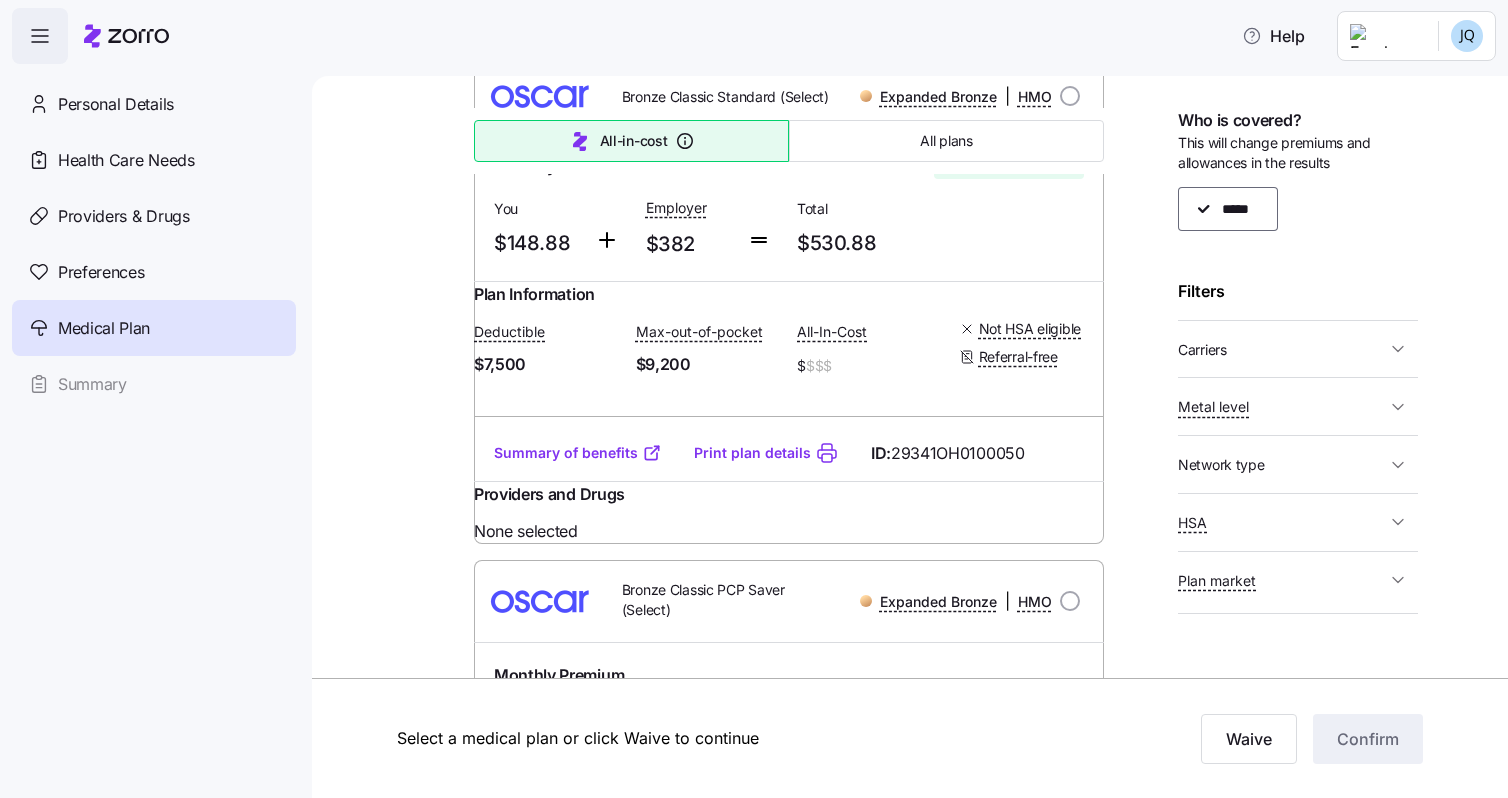 scroll, scrollTop: 0, scrollLeft: 0, axis: both 